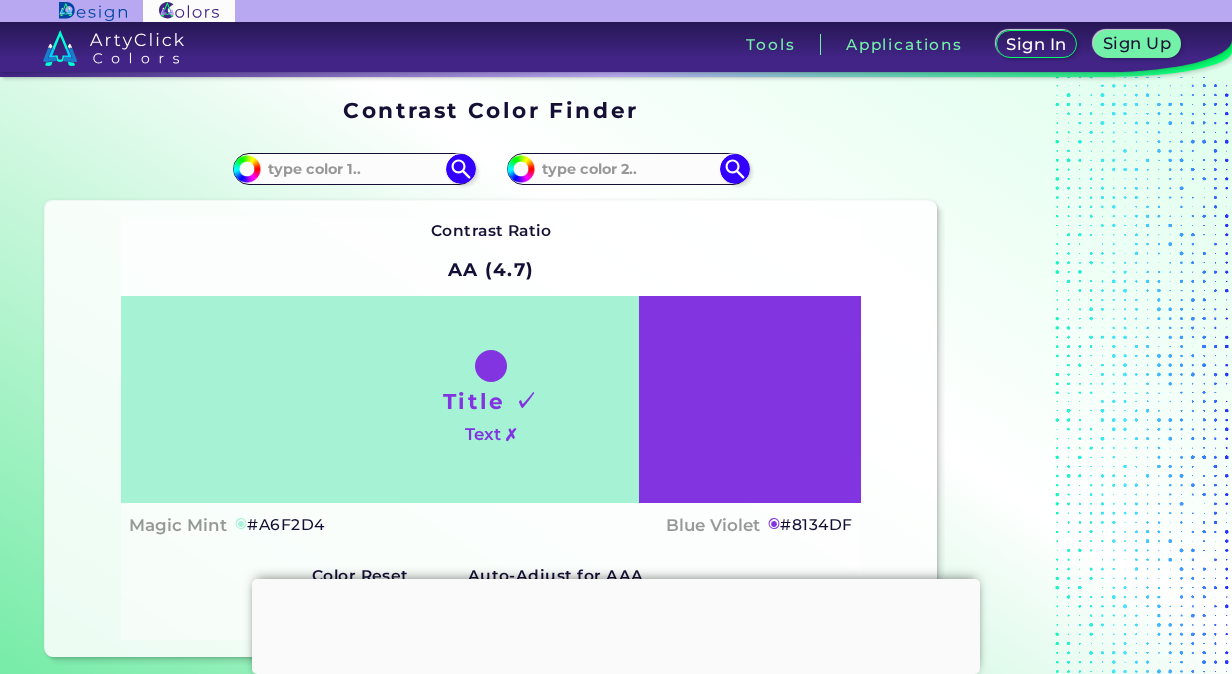scroll, scrollTop: 0, scrollLeft: 0, axis: both 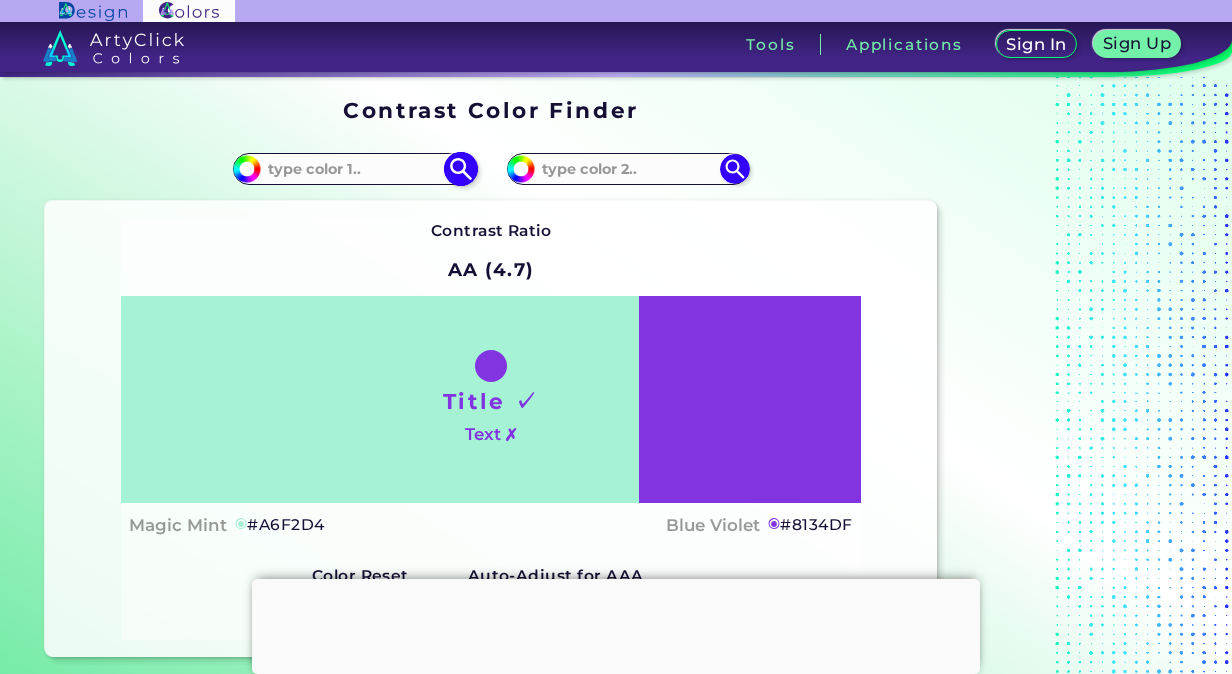 click at bounding box center (354, 168) 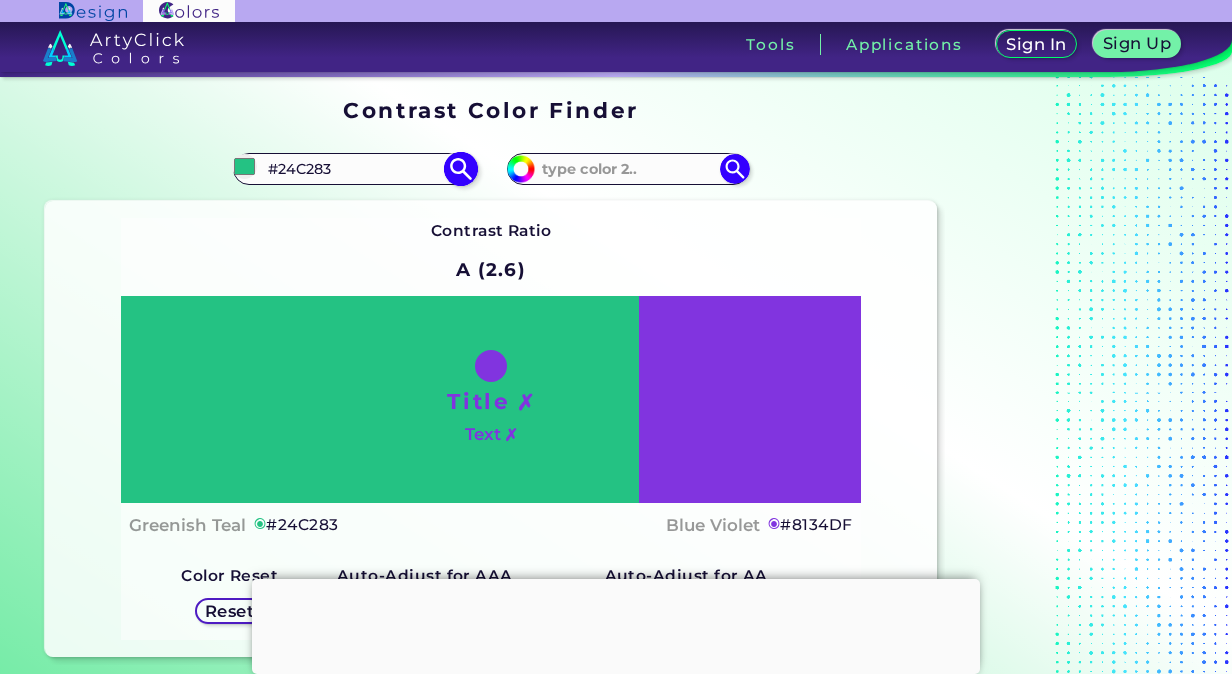 type on "#1b7953" 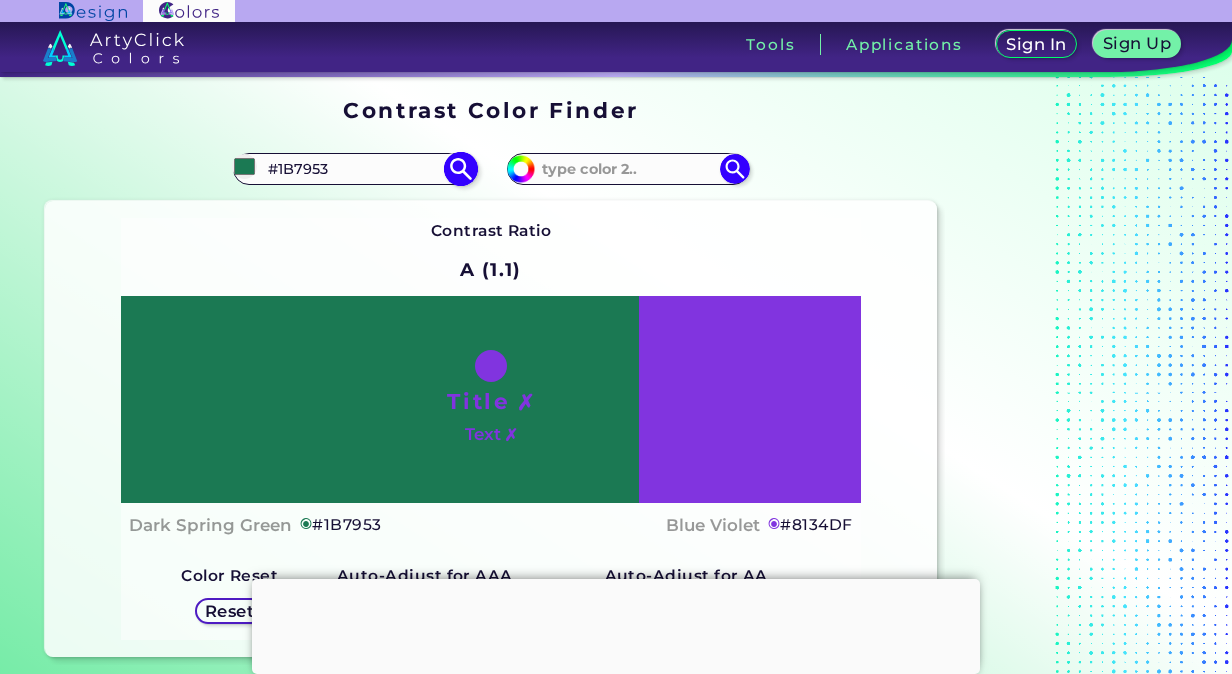 type on "#337058" 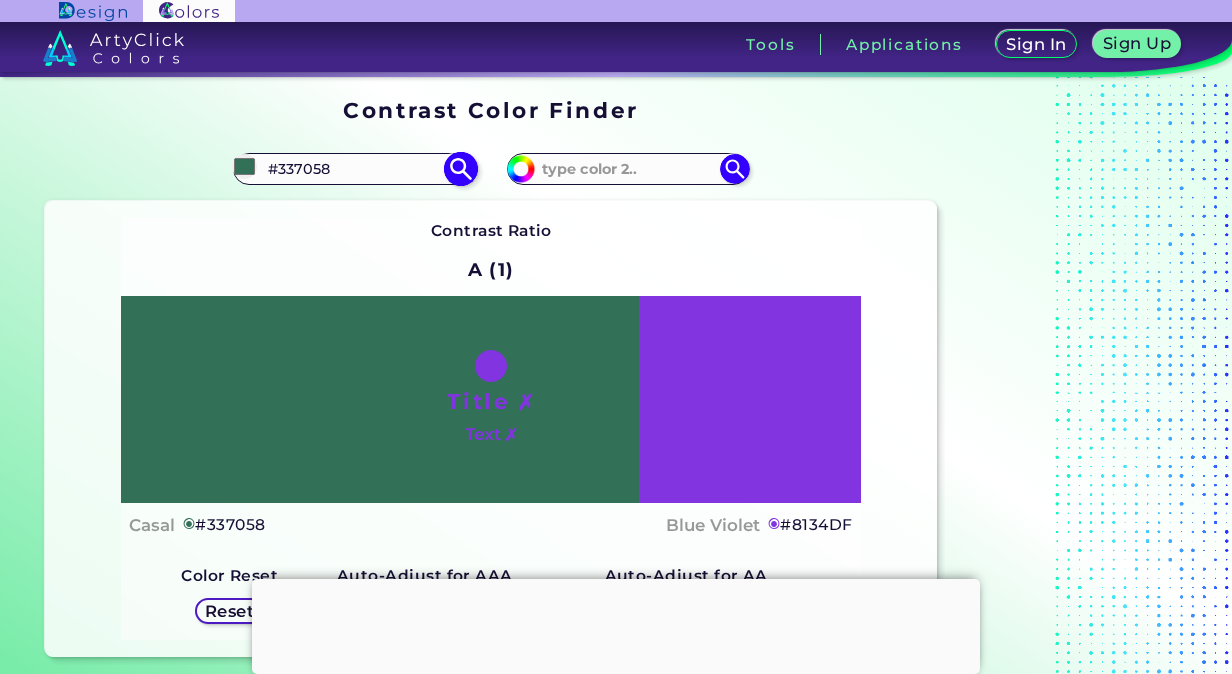 type on "#4d806b" 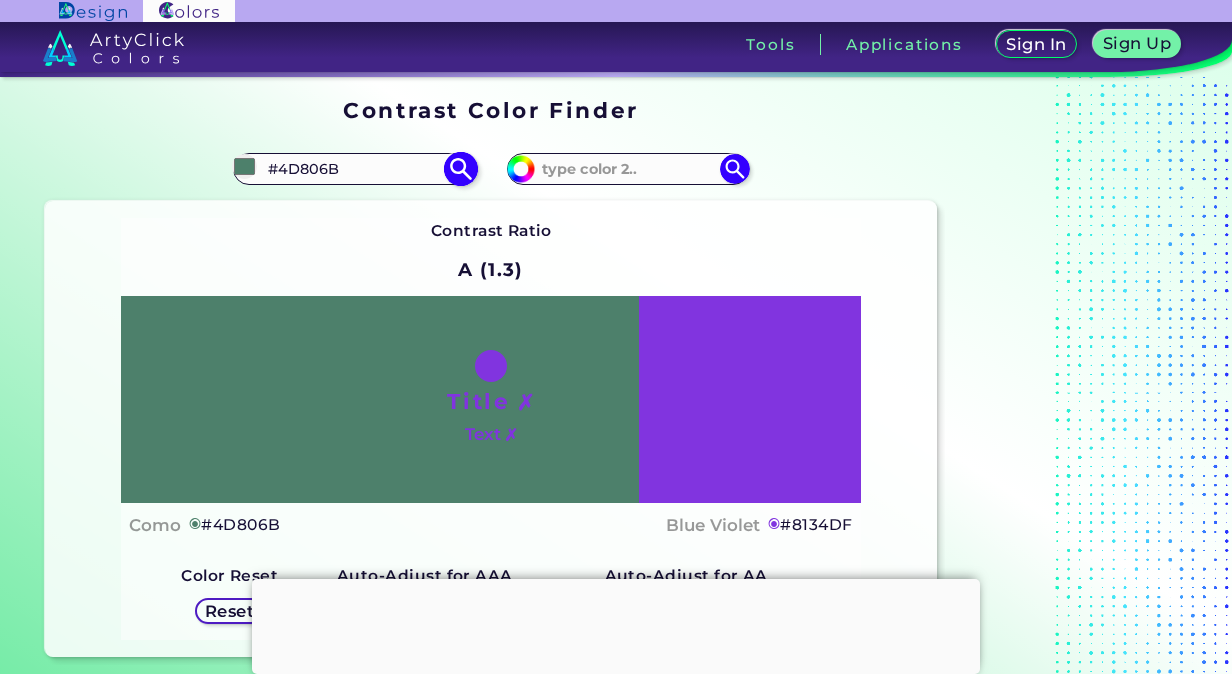 type on "#648276" 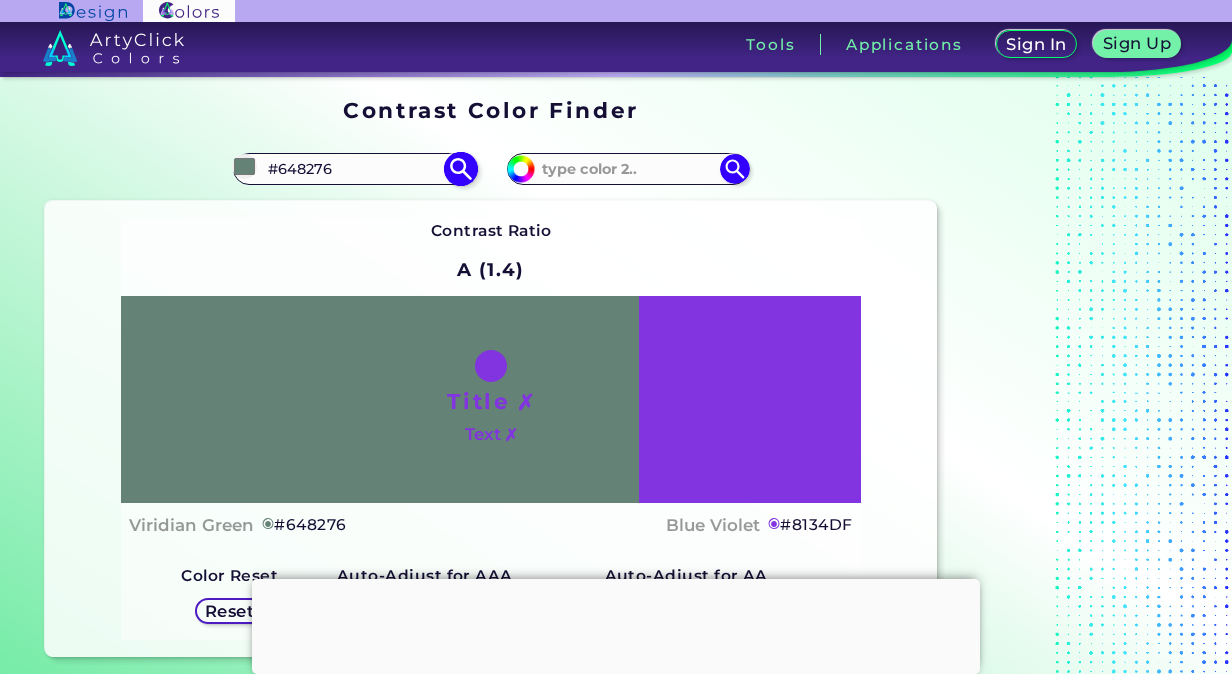 type on "#65726c" 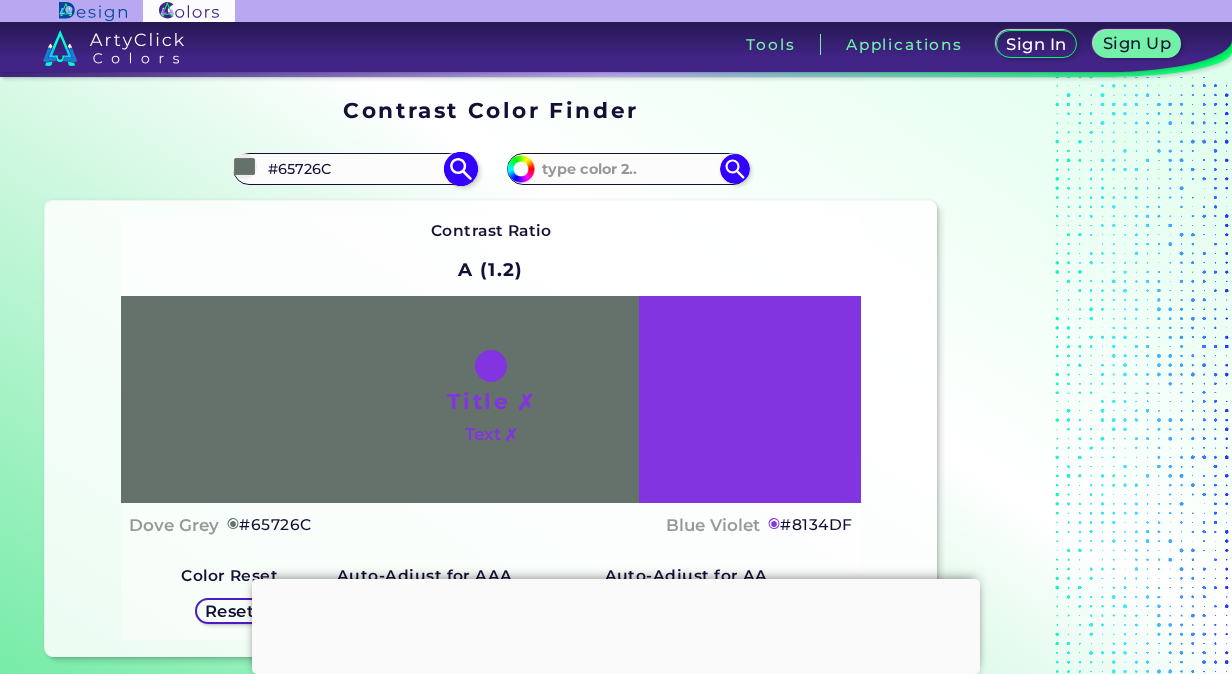 type on "#515c58" 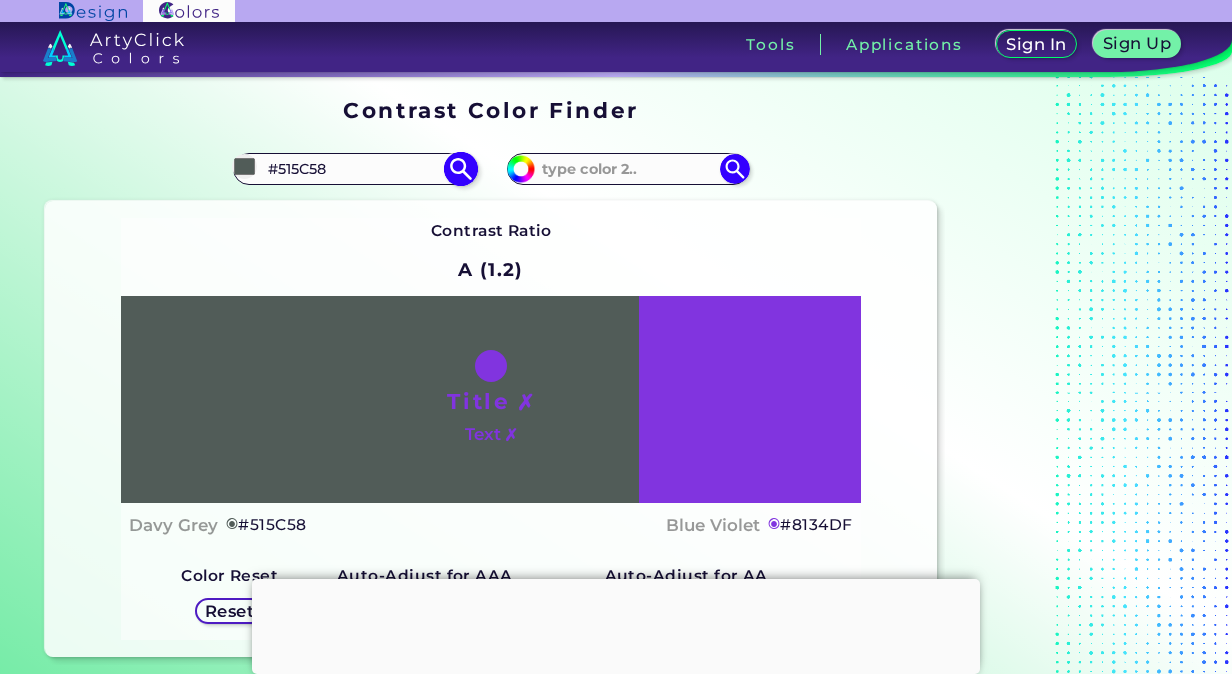 type on "#3e4643" 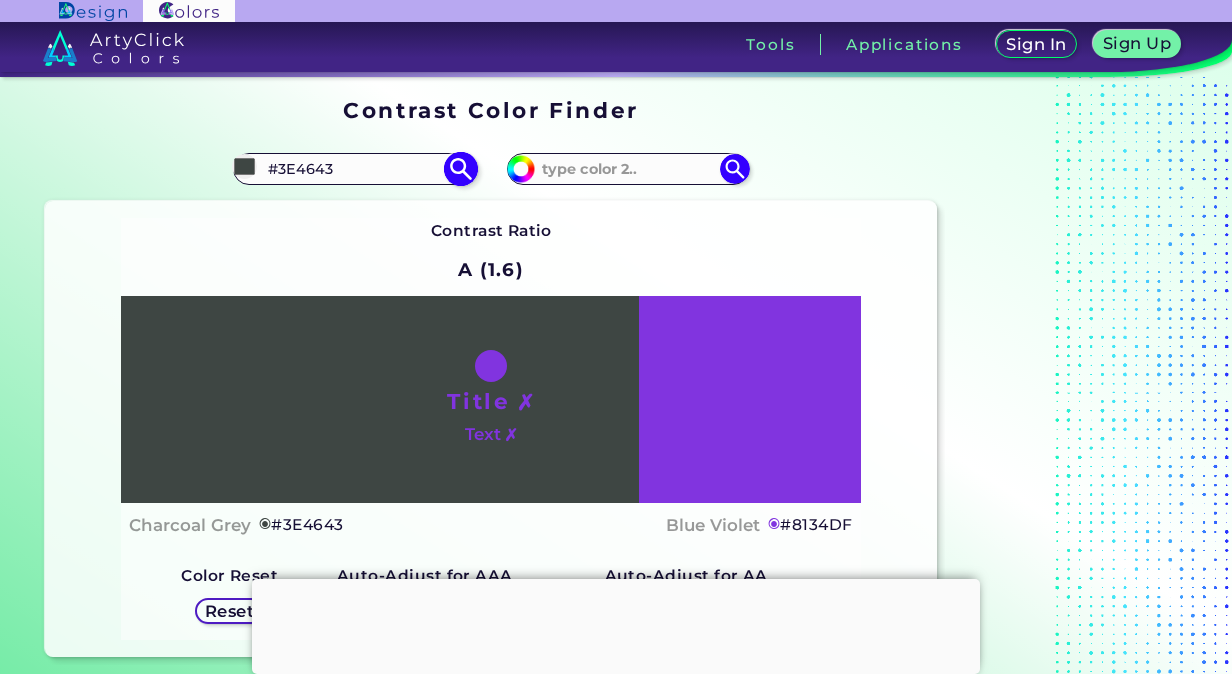 type on "#285241" 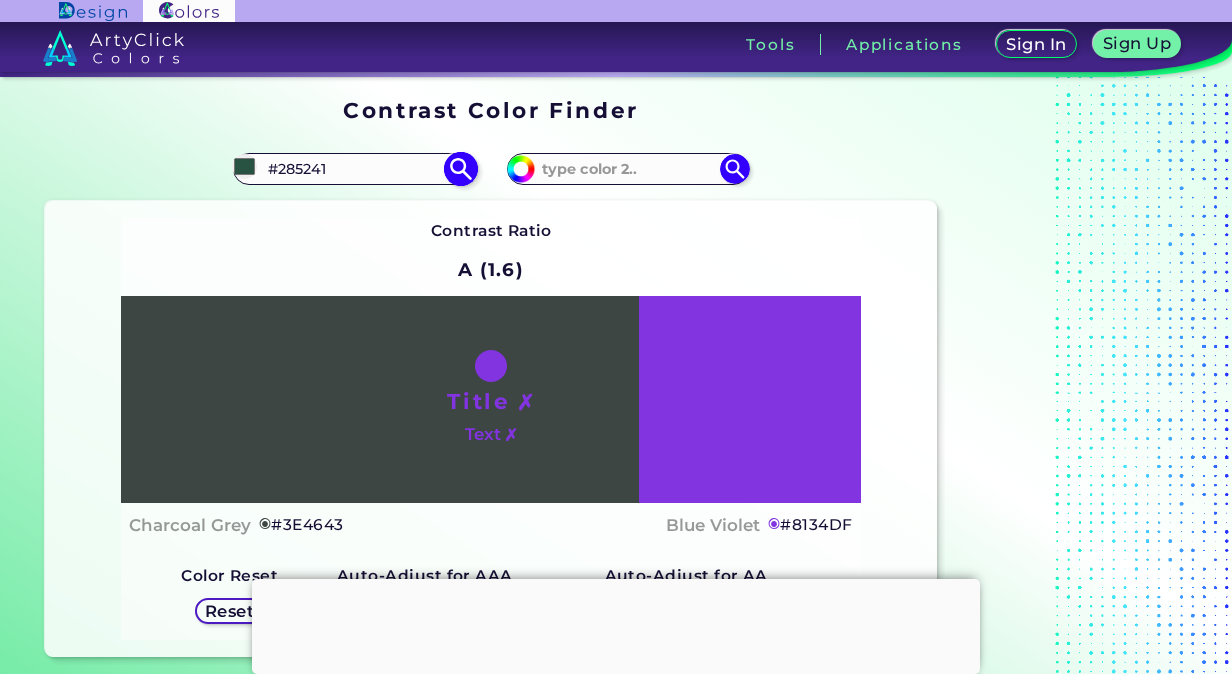 type on "#295644" 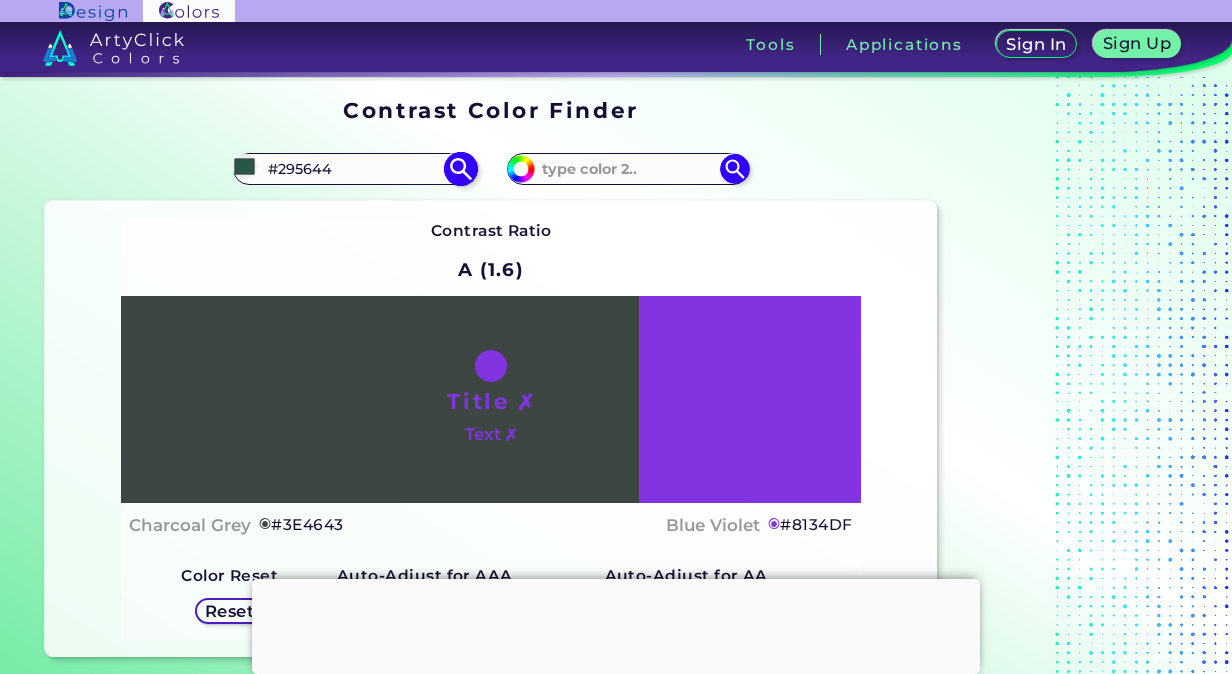 type on "#2b5a47" 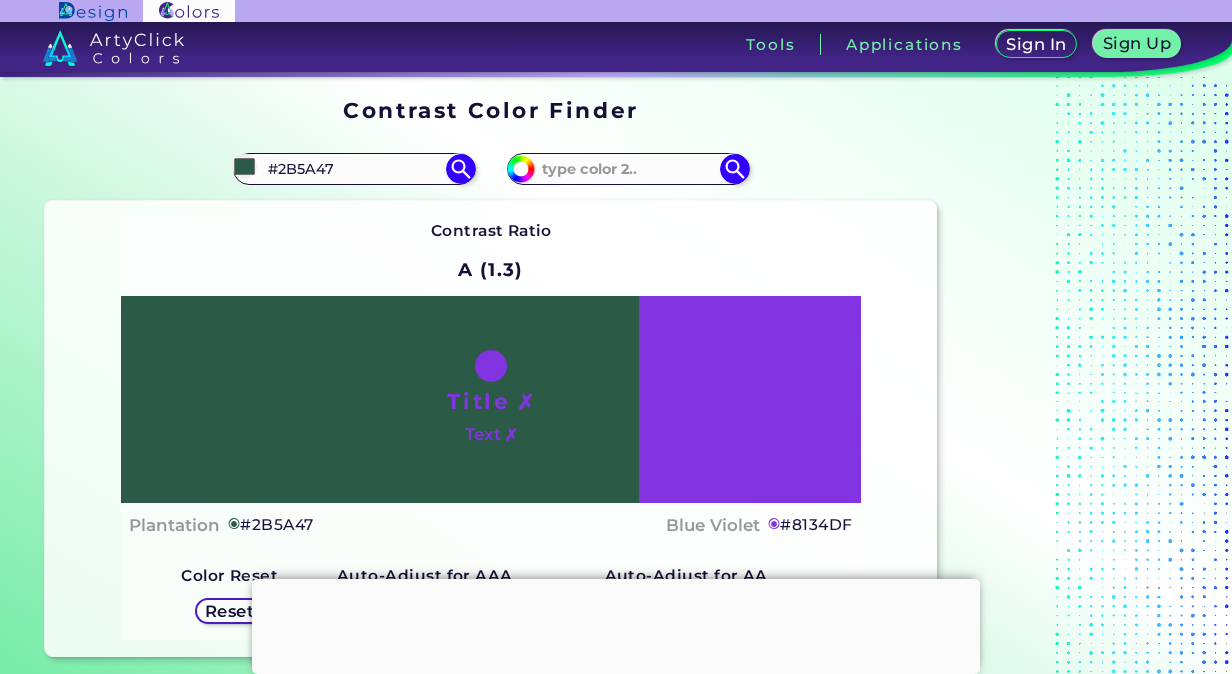 type on "#2b5a54" 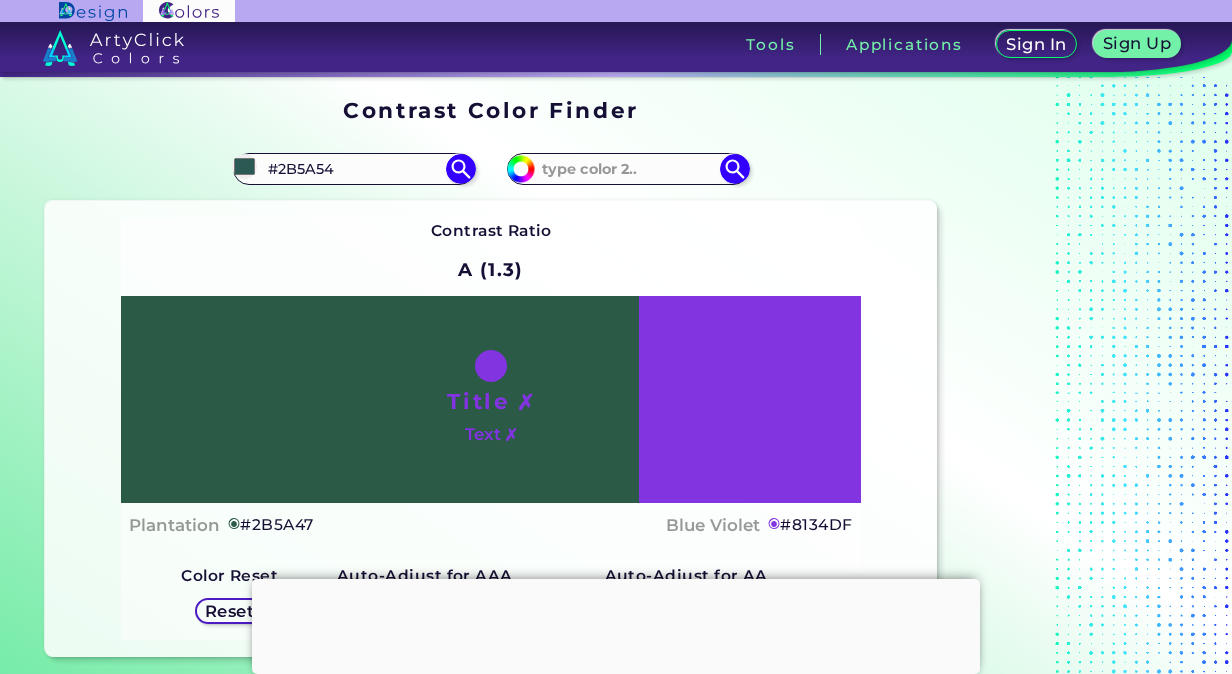 type on "#2b5a4e" 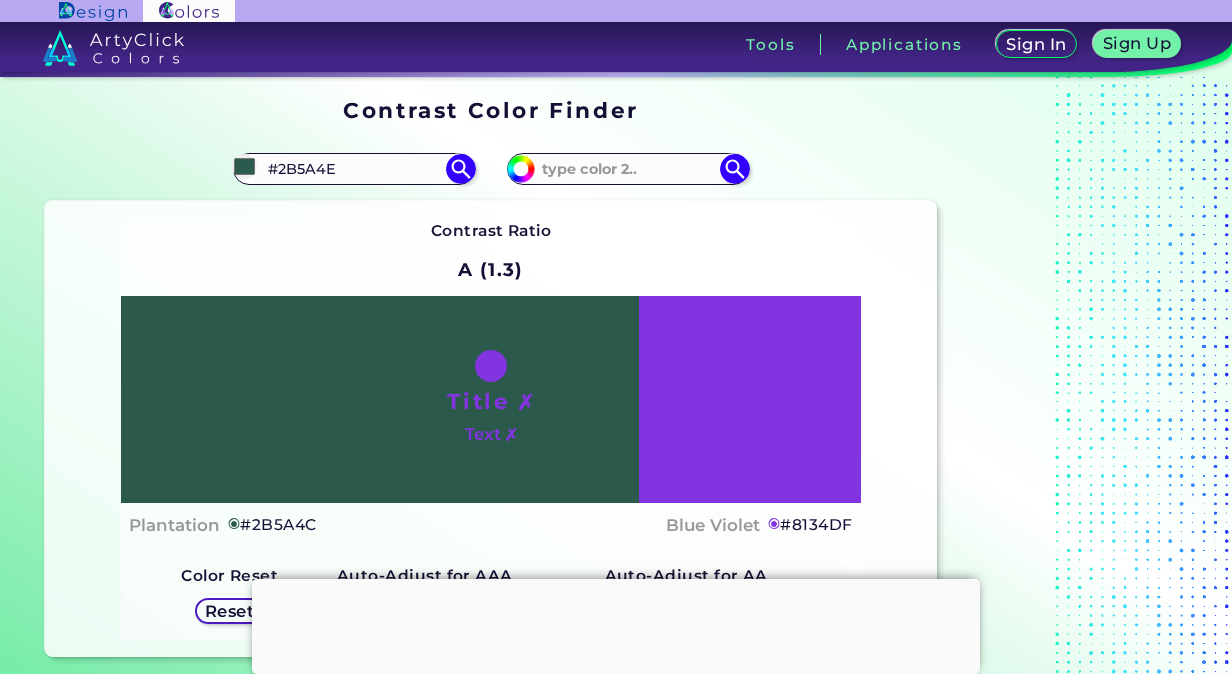 type on "#2b5a48" 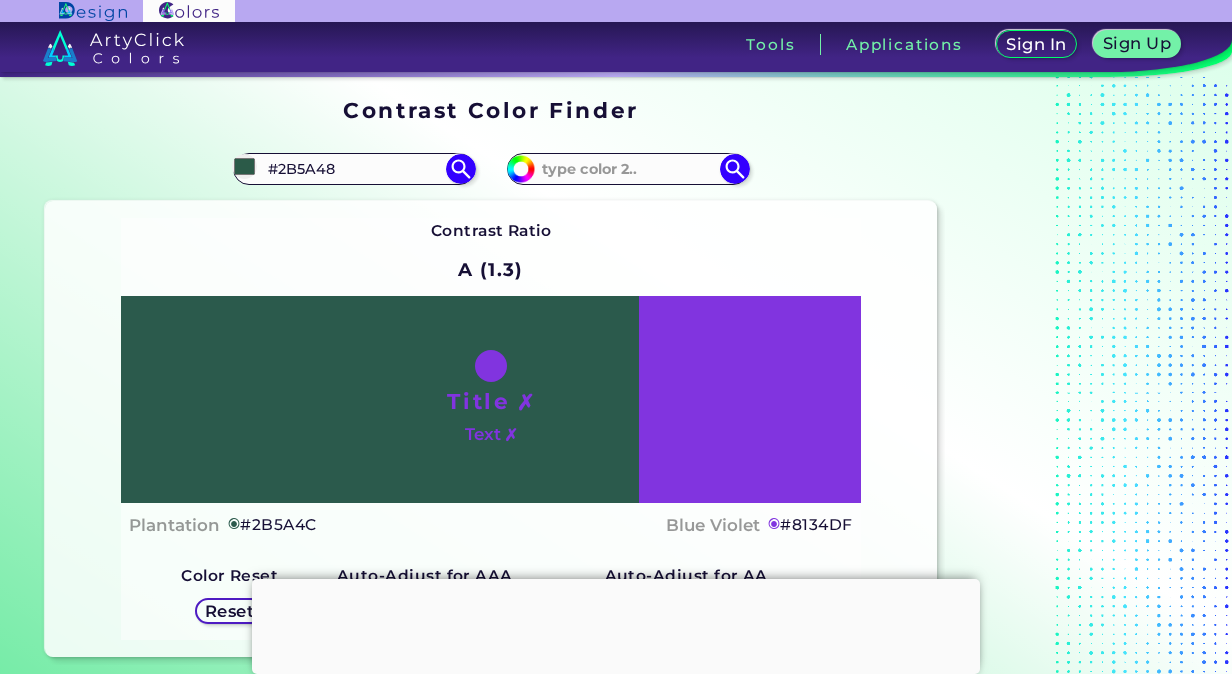 type on "#2b5a45" 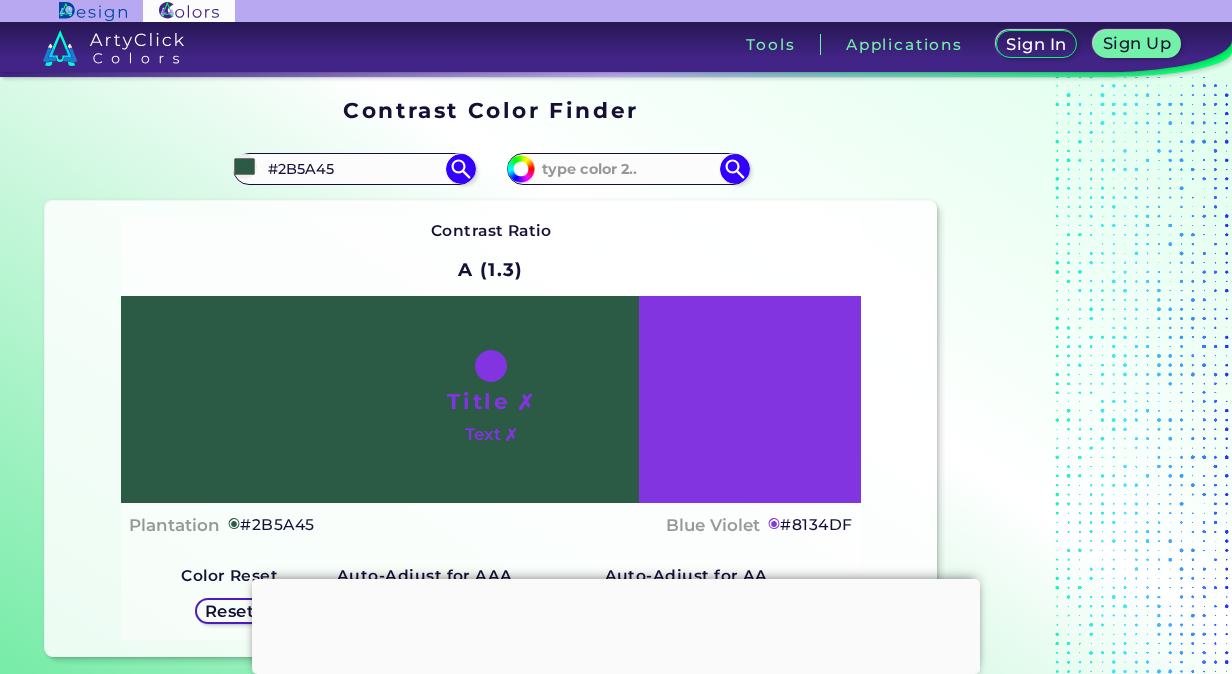 type on "#375a2b" 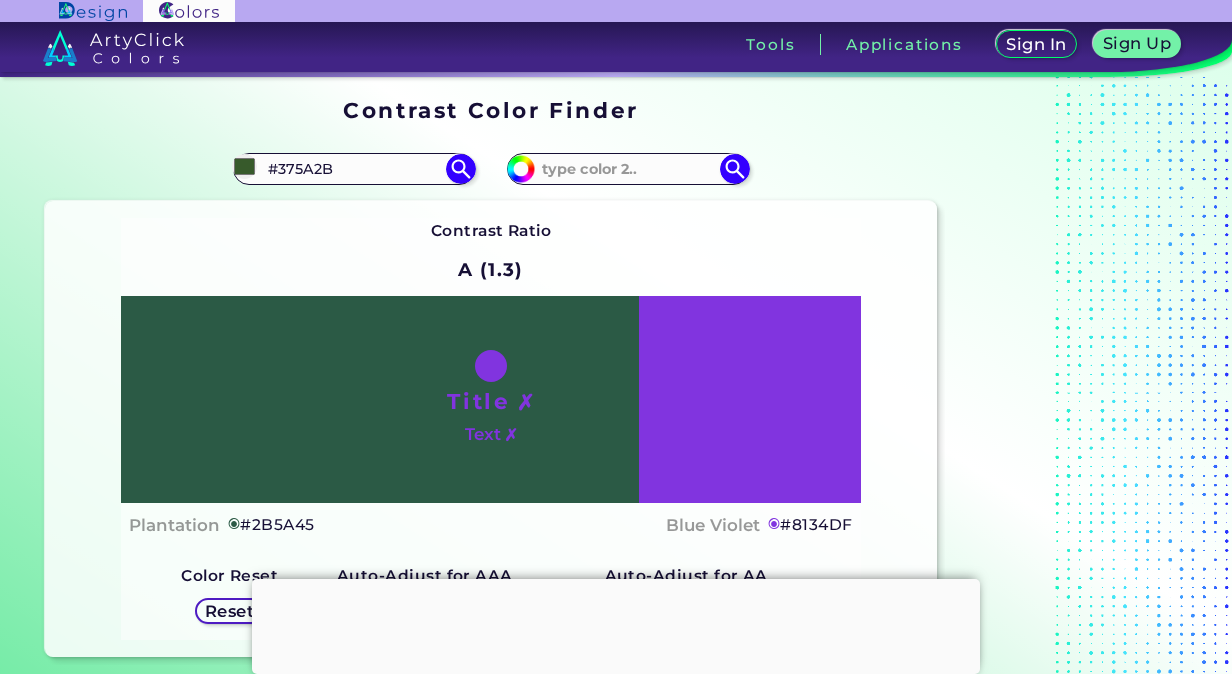 type on "#395a2b" 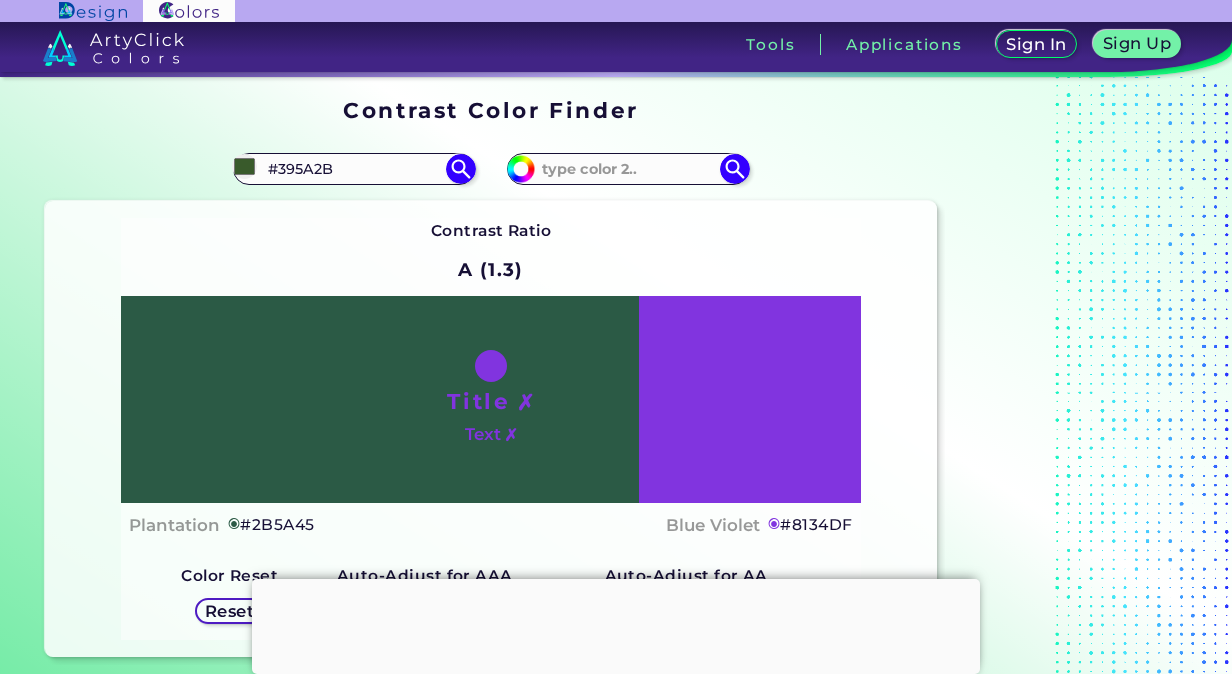 type on "#3b5a2b" 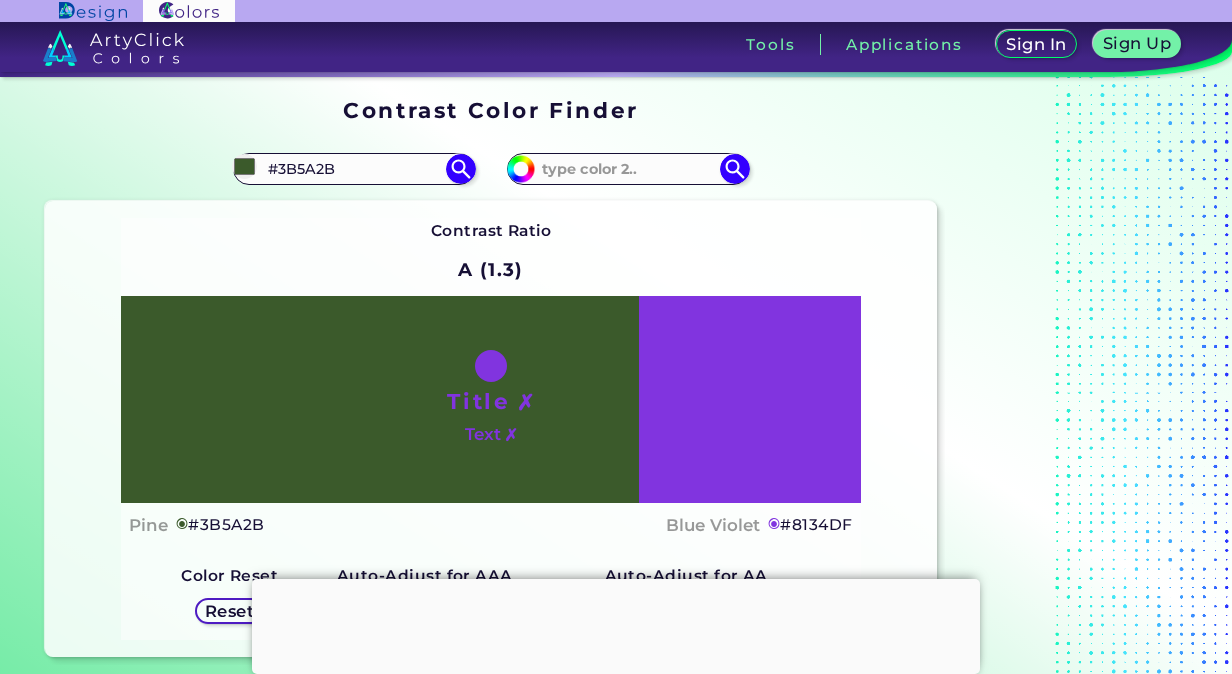 type on "#4f5a2b" 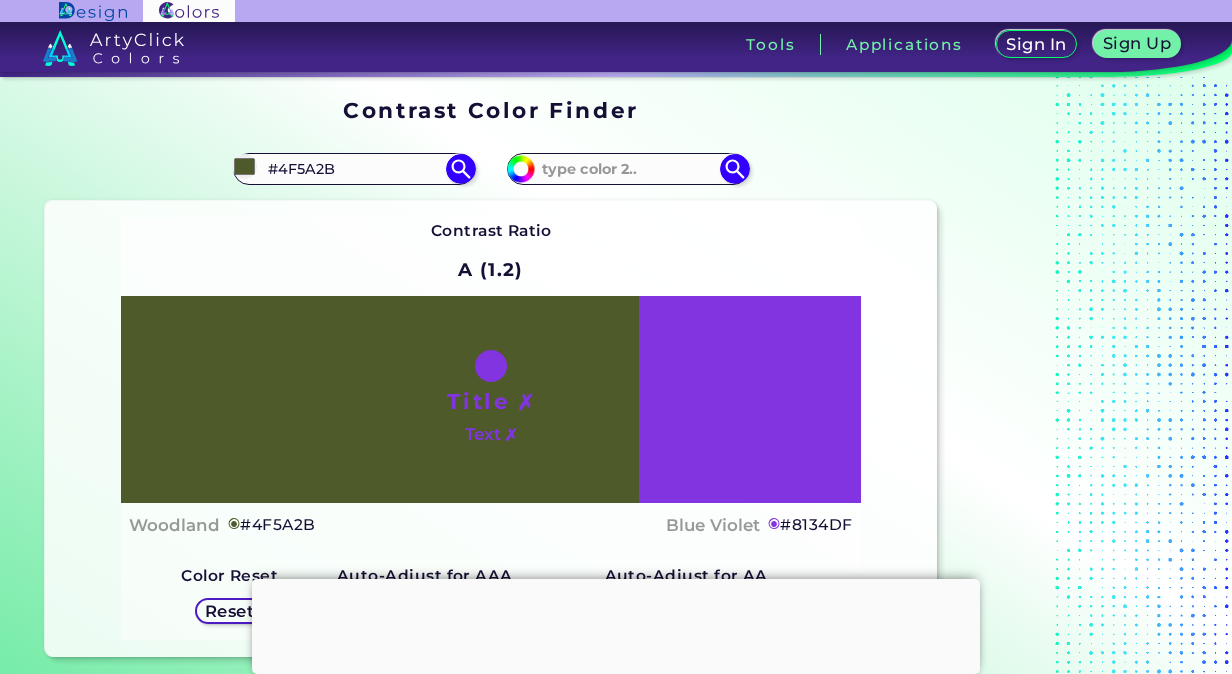 type on "#525a2b" 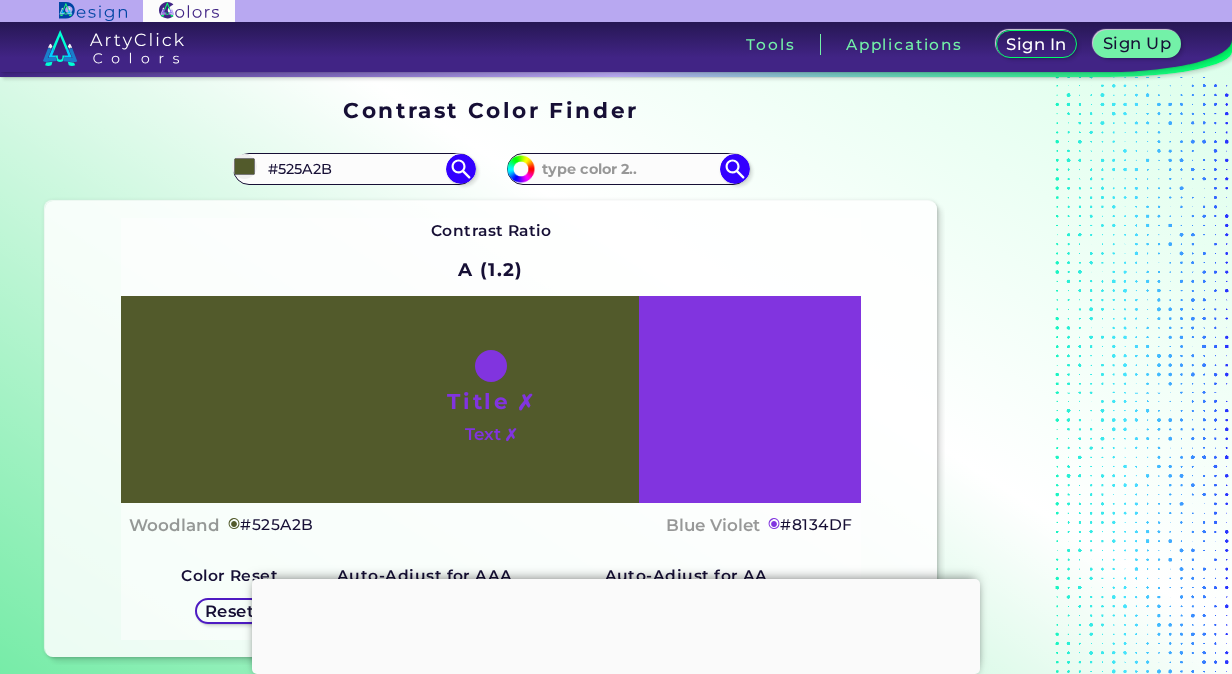 type on "#545a2b" 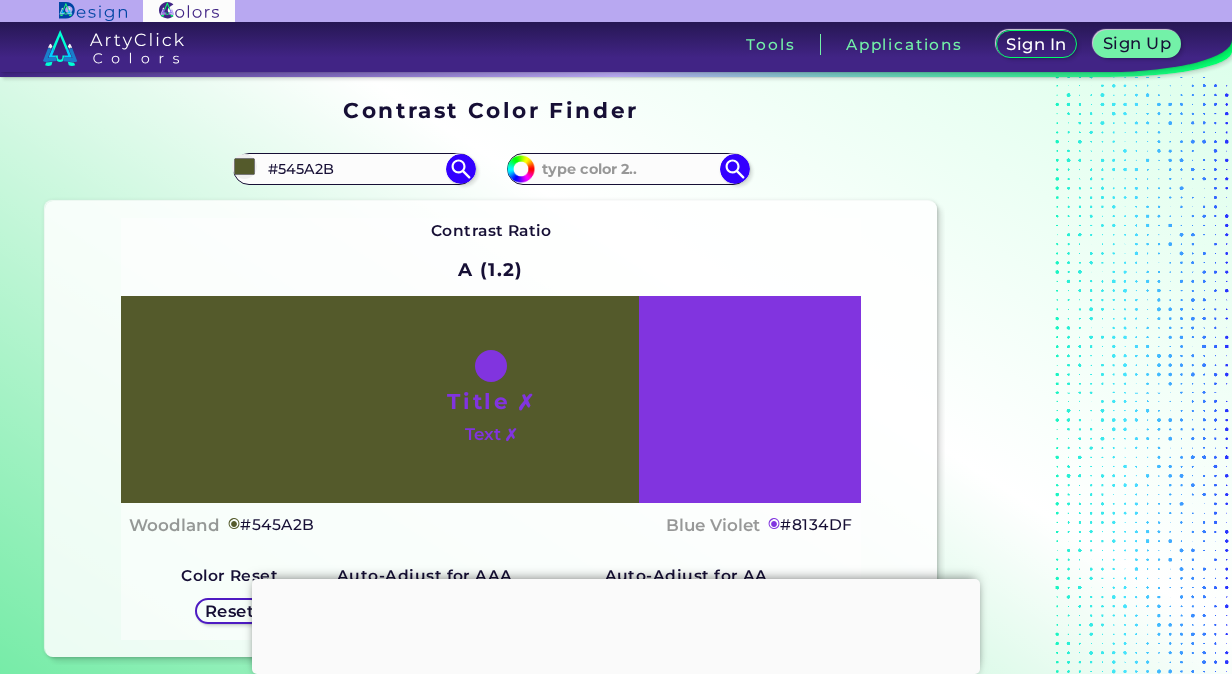 type on "#565a2b" 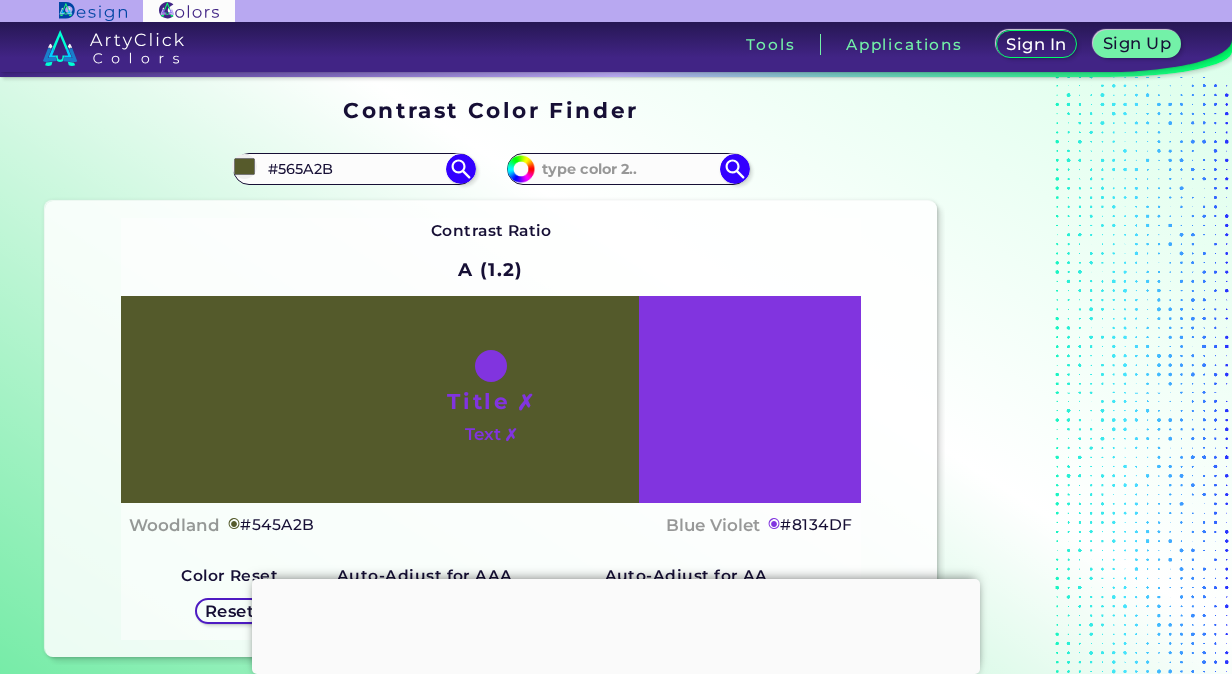 type on "#595a2b" 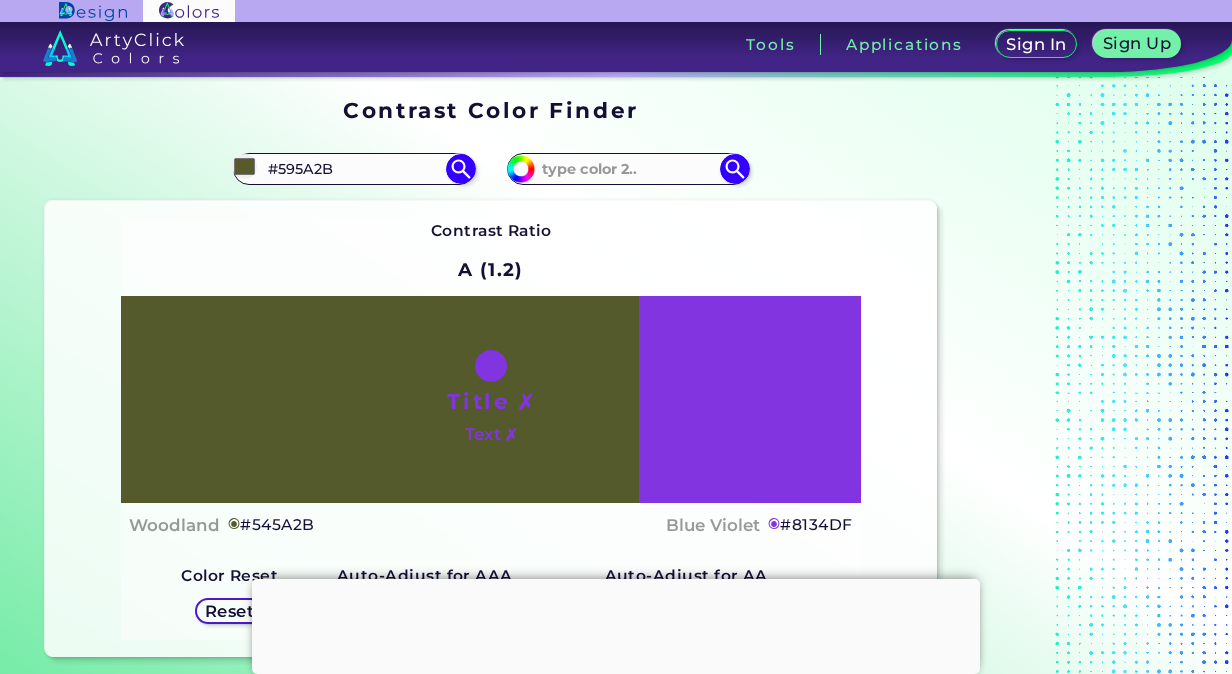 type on "#5a582b" 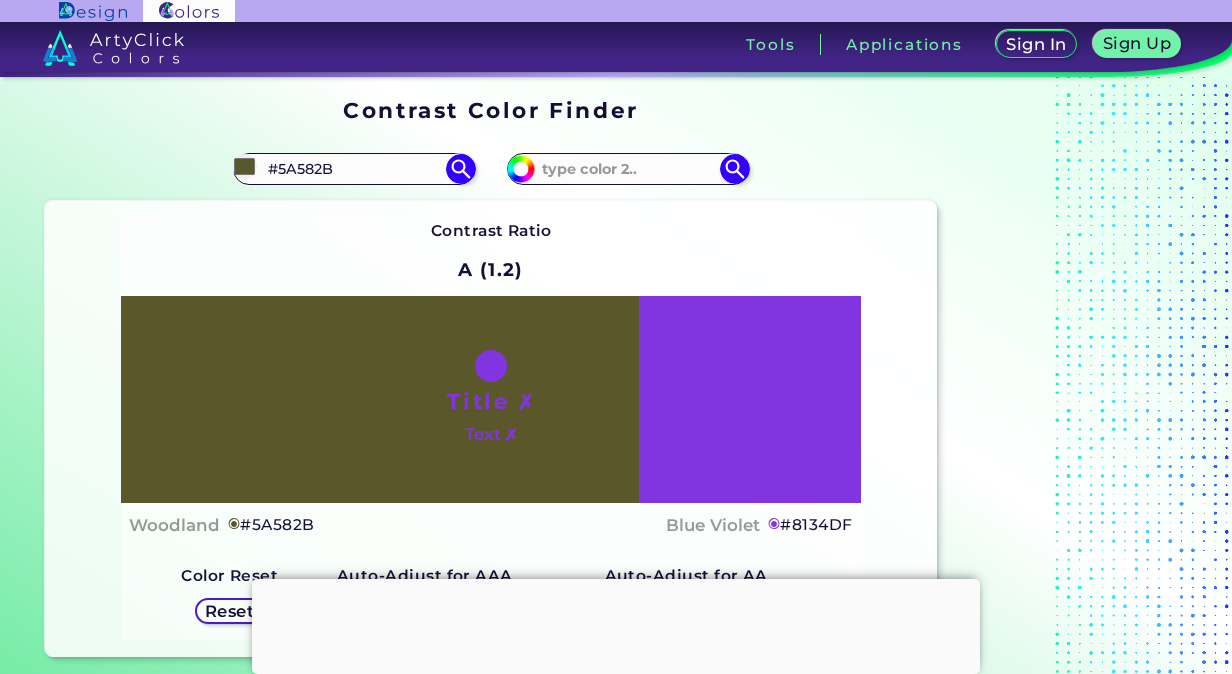 type on "#9a9613" 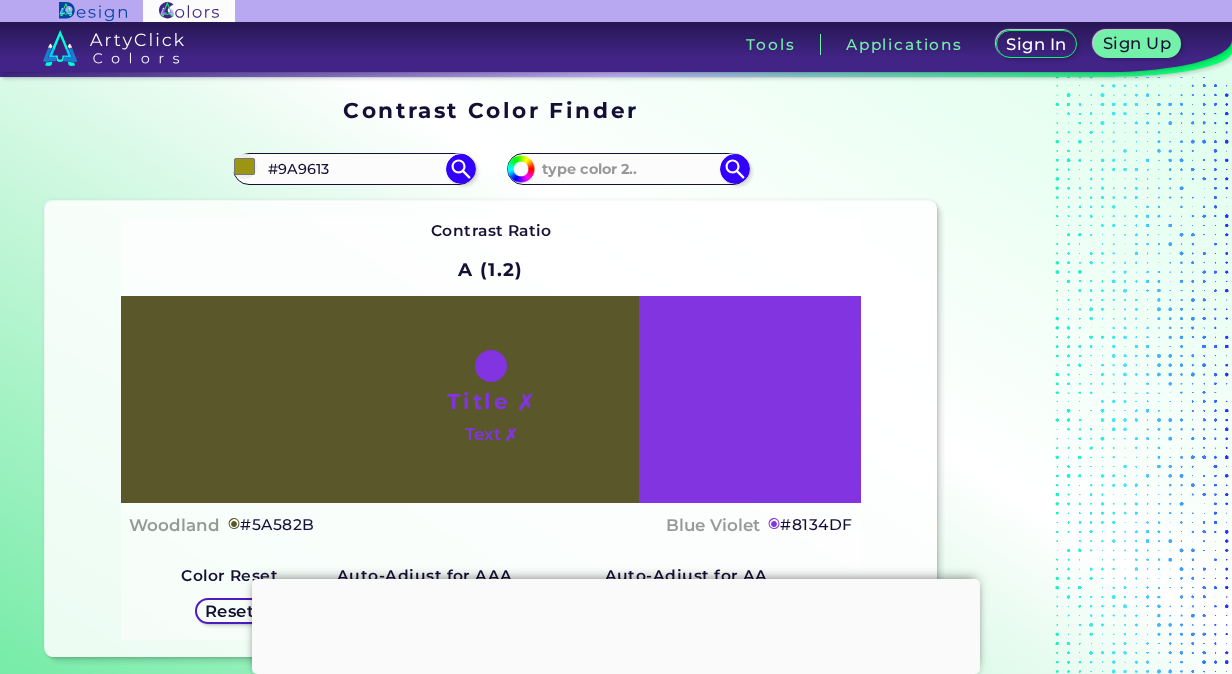 type on "#a19c12" 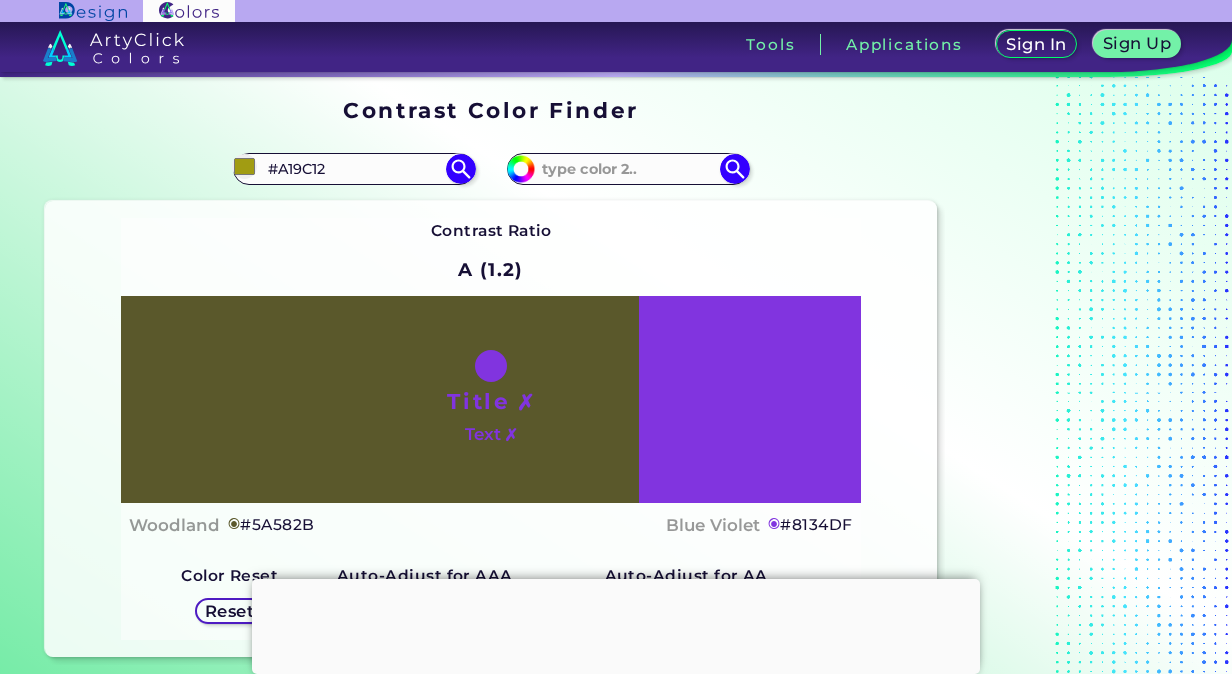 type on "#aea80f" 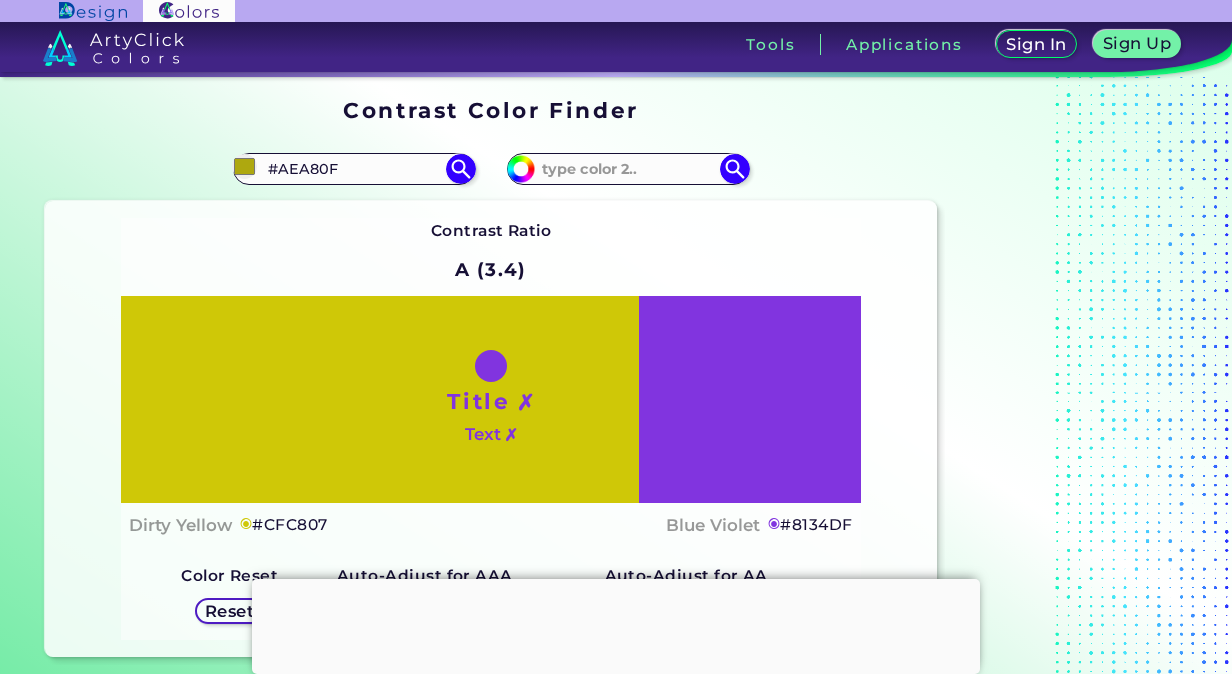 type on "#cfc807" 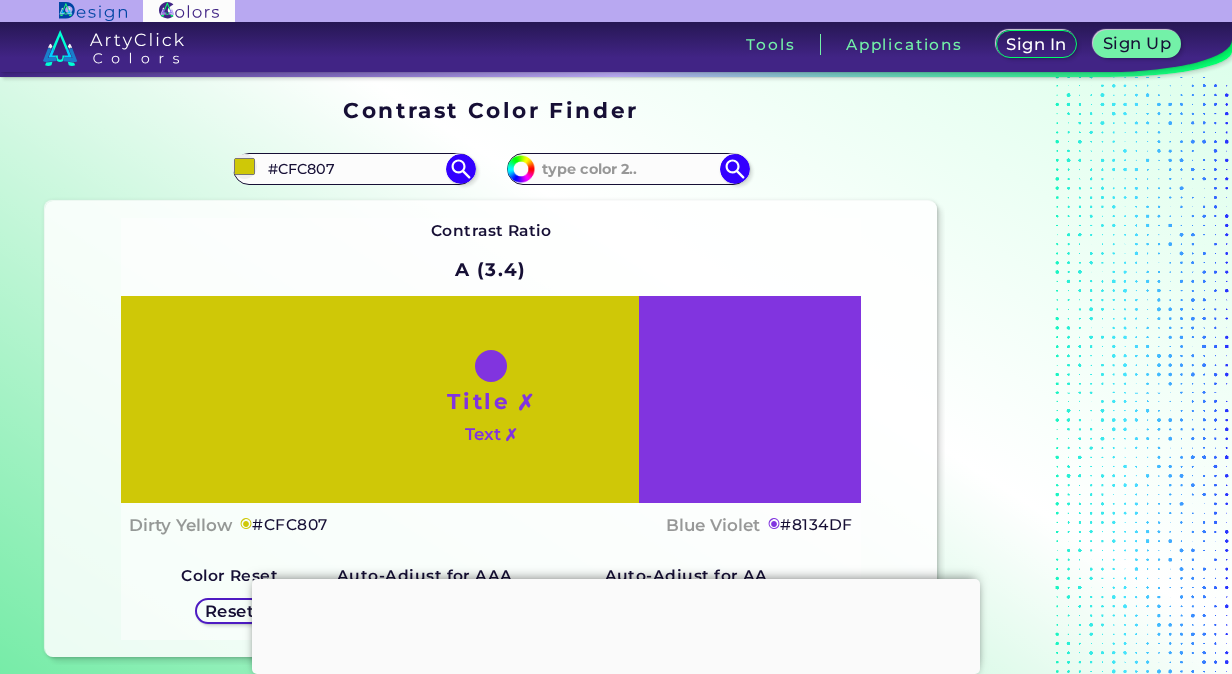 type on "#fff700" 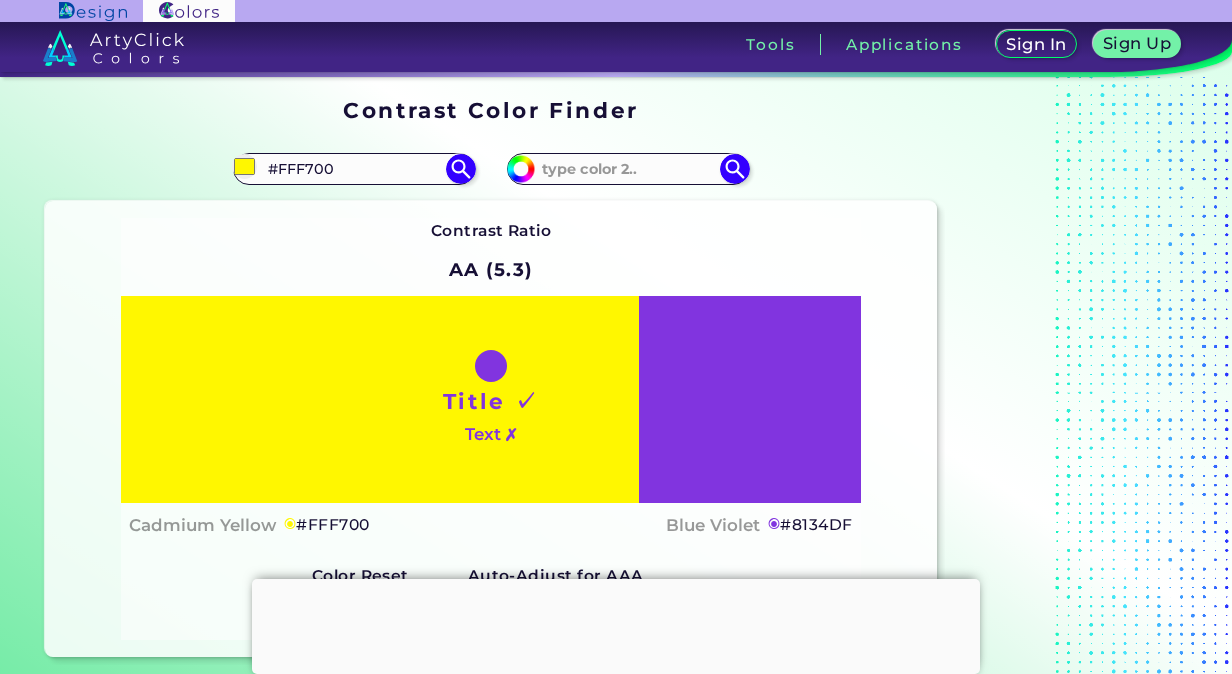 type on "#fff93d" 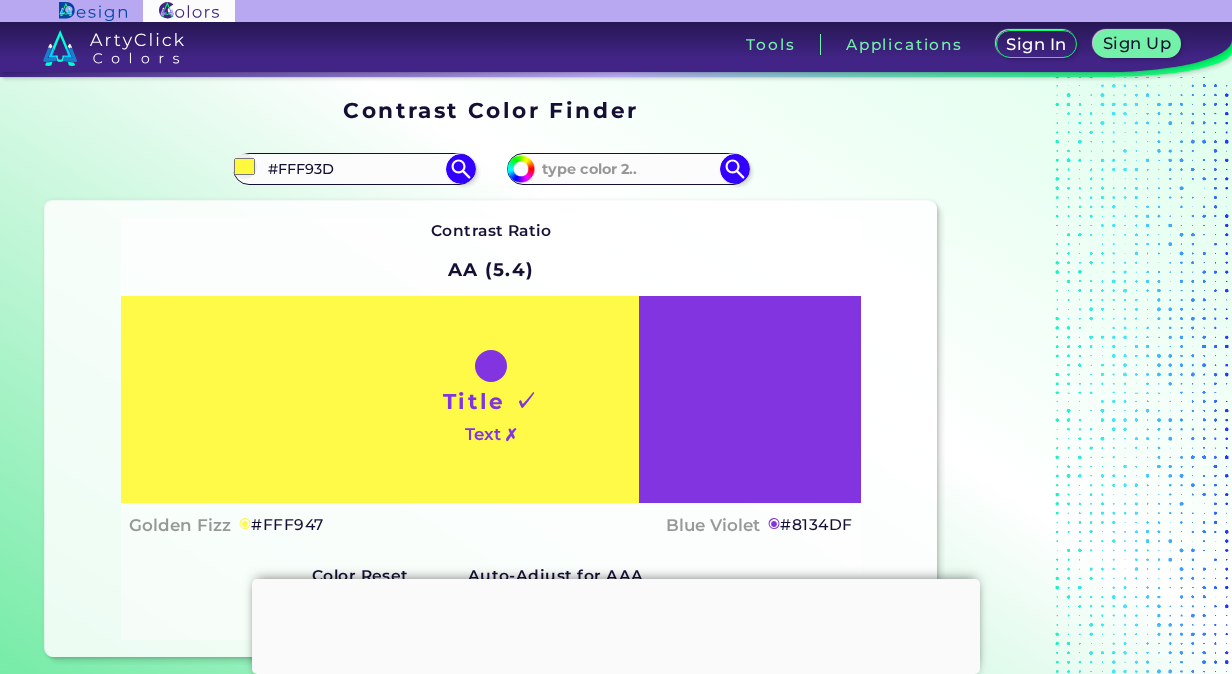 type on "#fff94d" 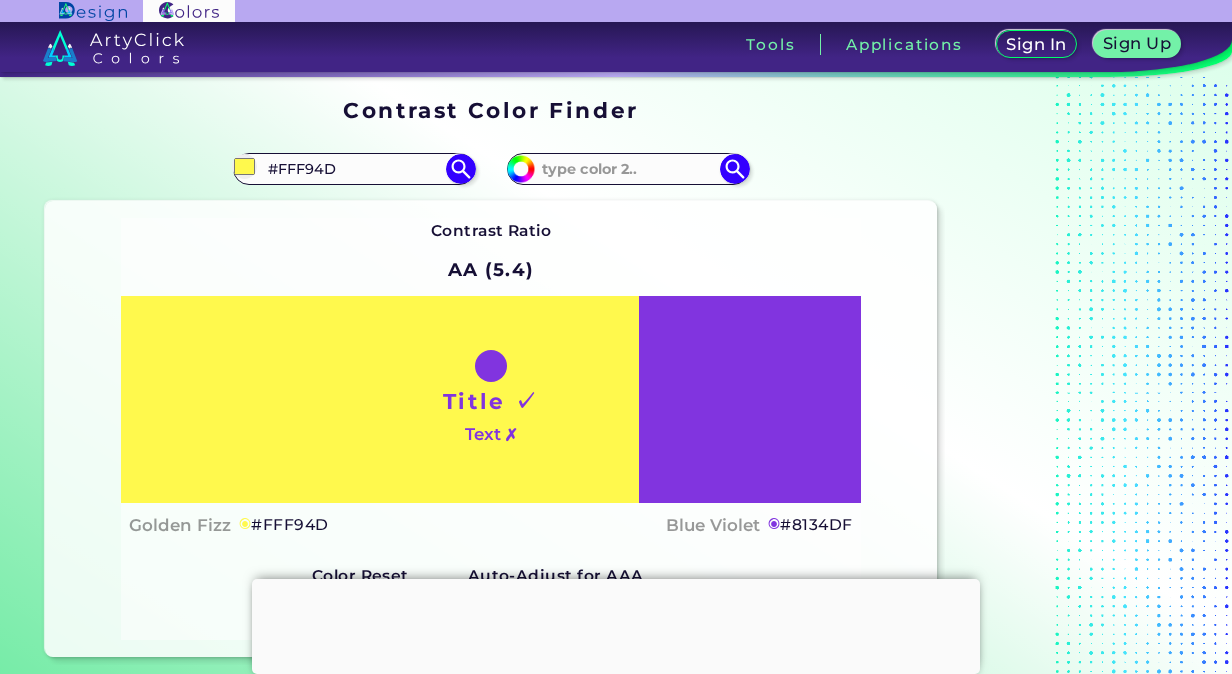 type on "#fff94d" 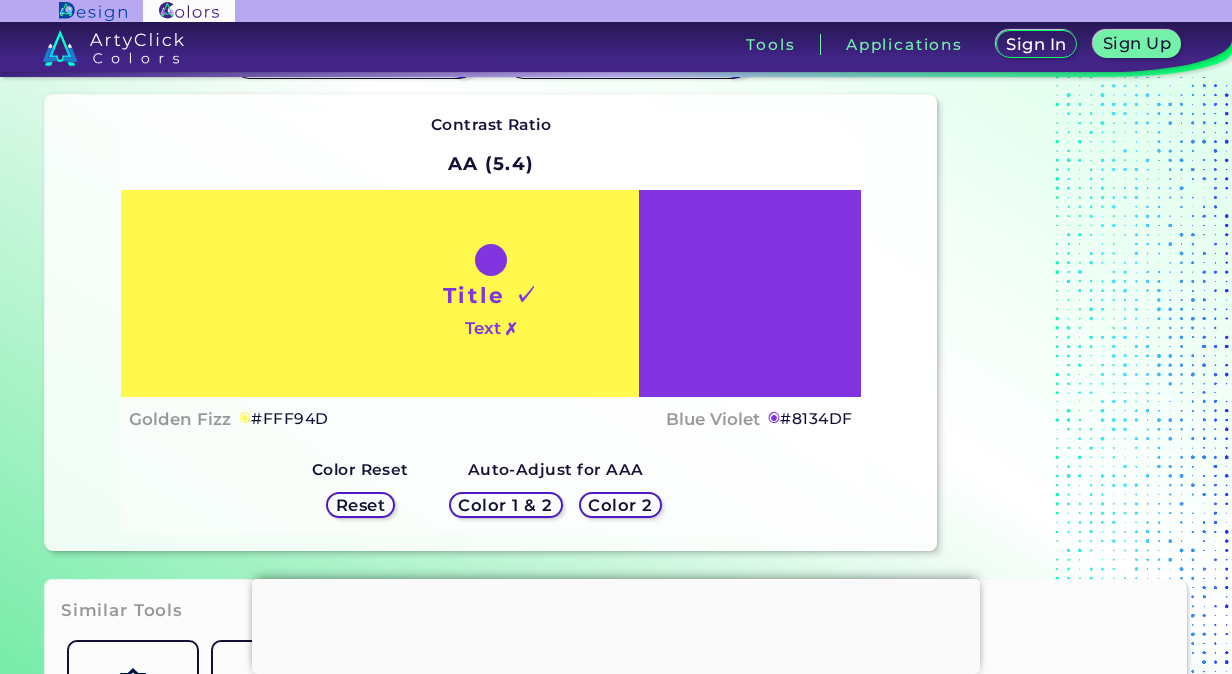 scroll, scrollTop: 100, scrollLeft: 0, axis: vertical 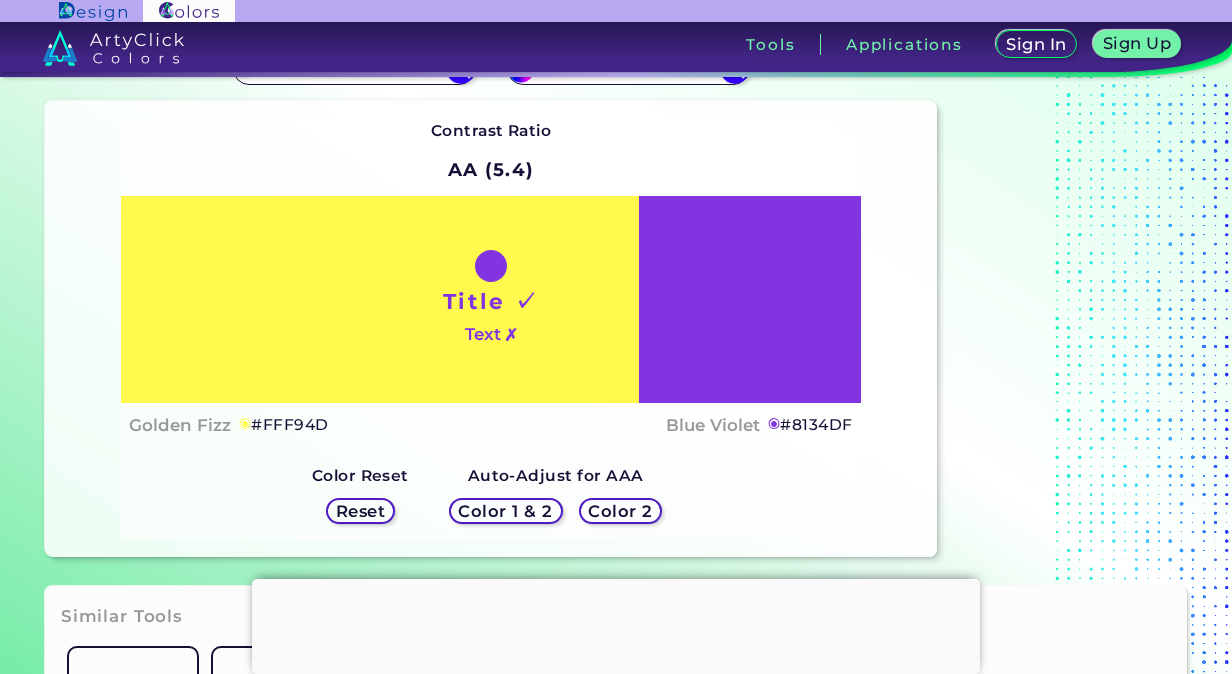 click on "Color 1 & 2" at bounding box center (505, 510) 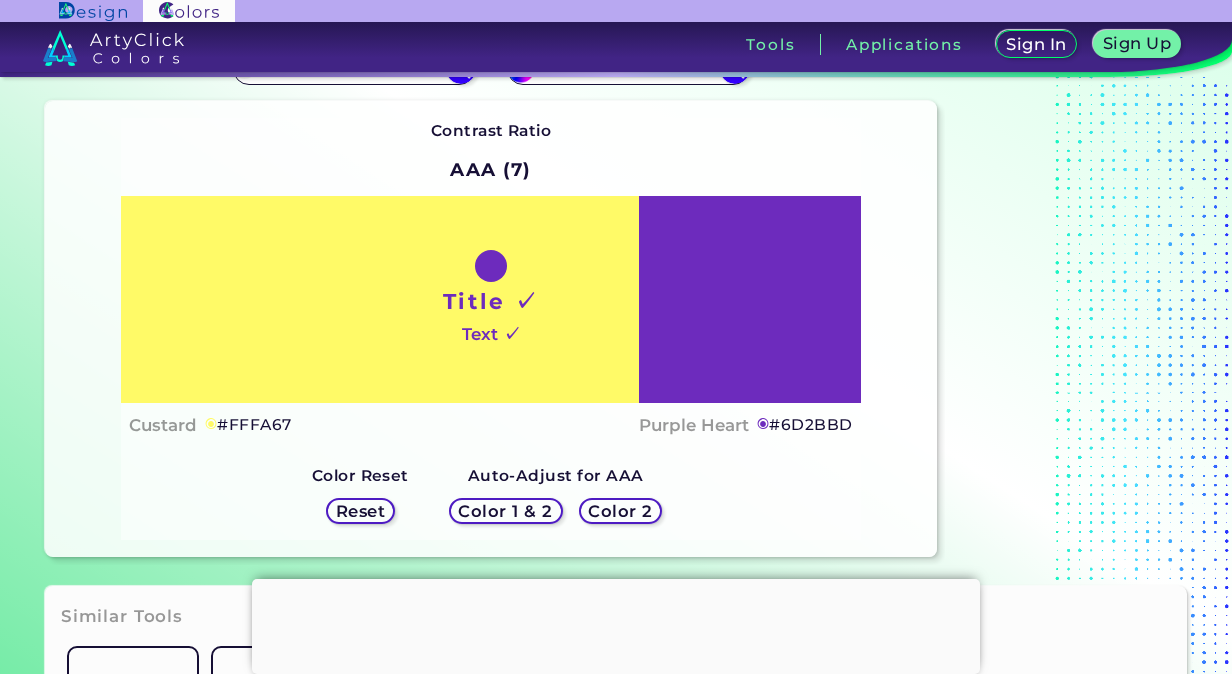 click on "Color 2" at bounding box center (620, 510) 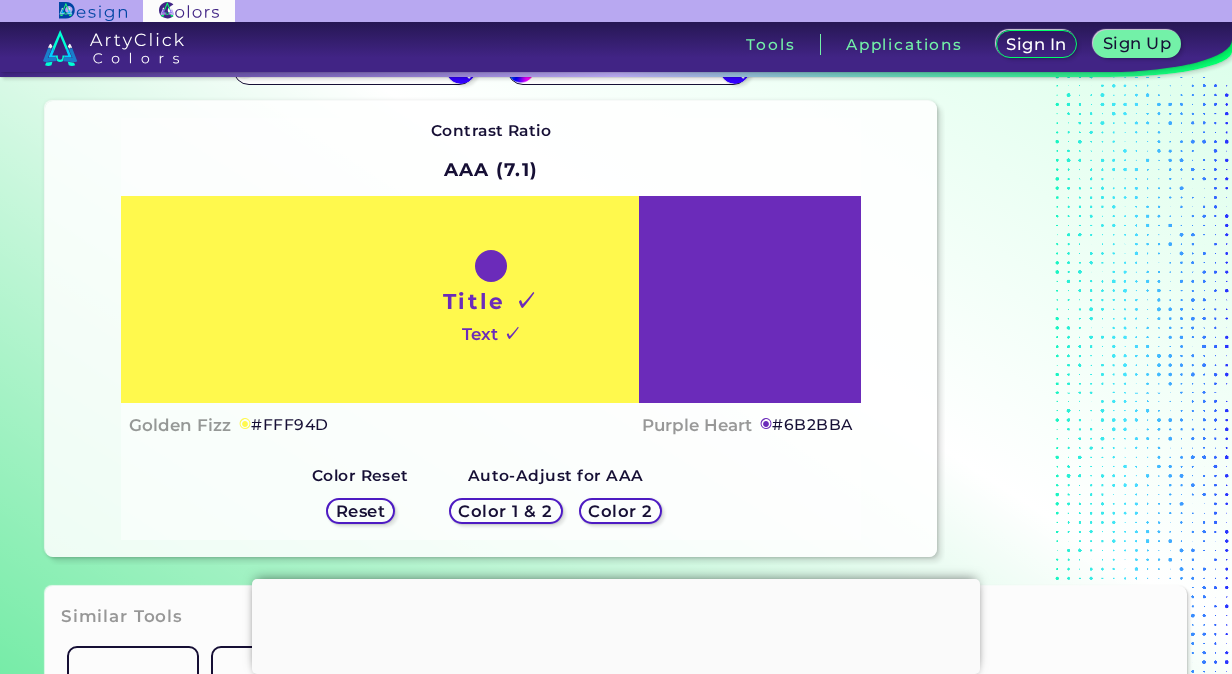 click on "Reset" at bounding box center [360, 510] 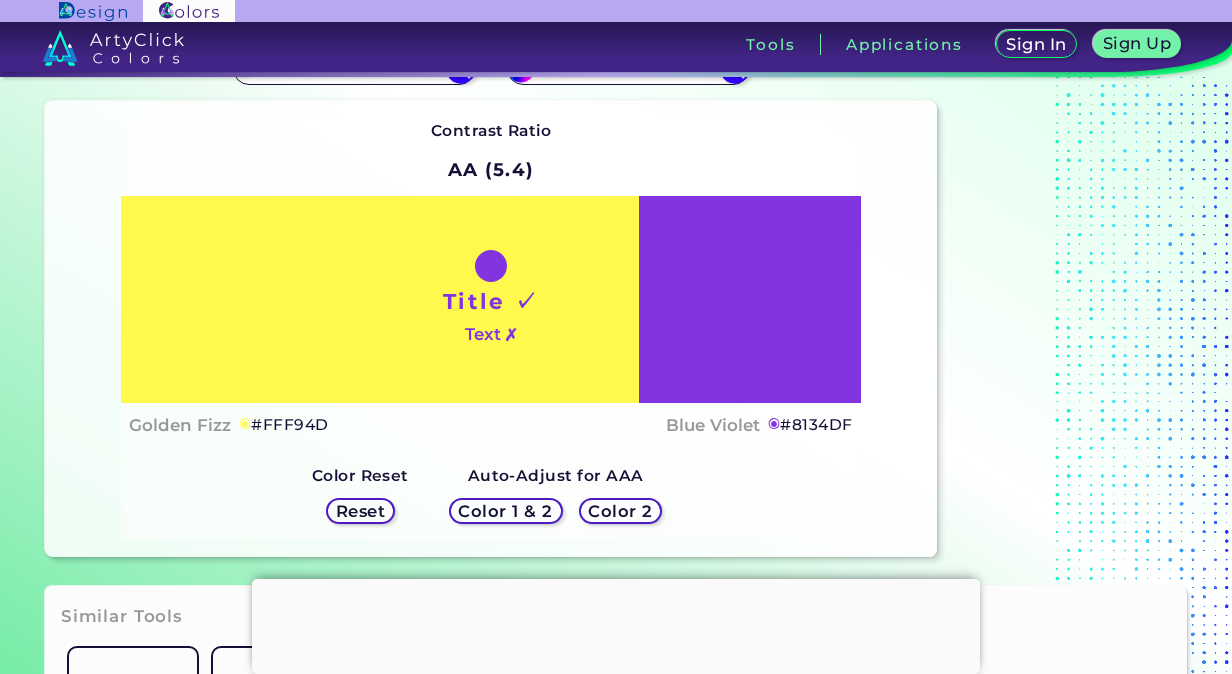 click on "Reset" at bounding box center (360, 510) 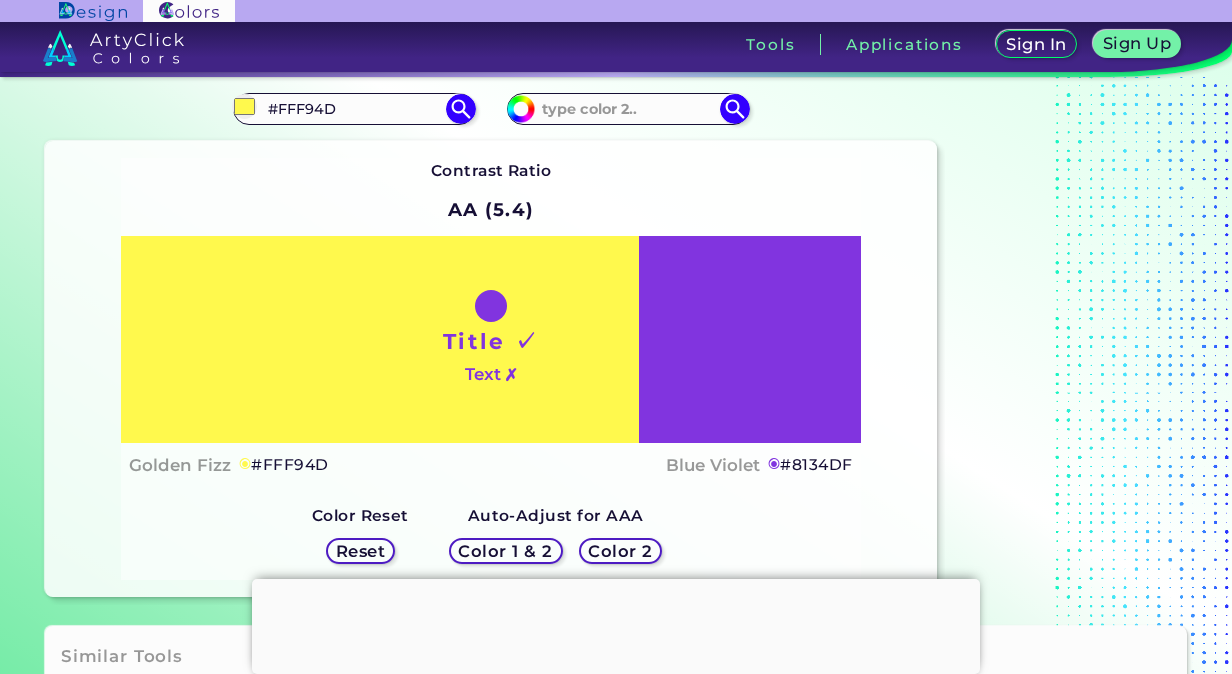 scroll, scrollTop: 0, scrollLeft: 0, axis: both 